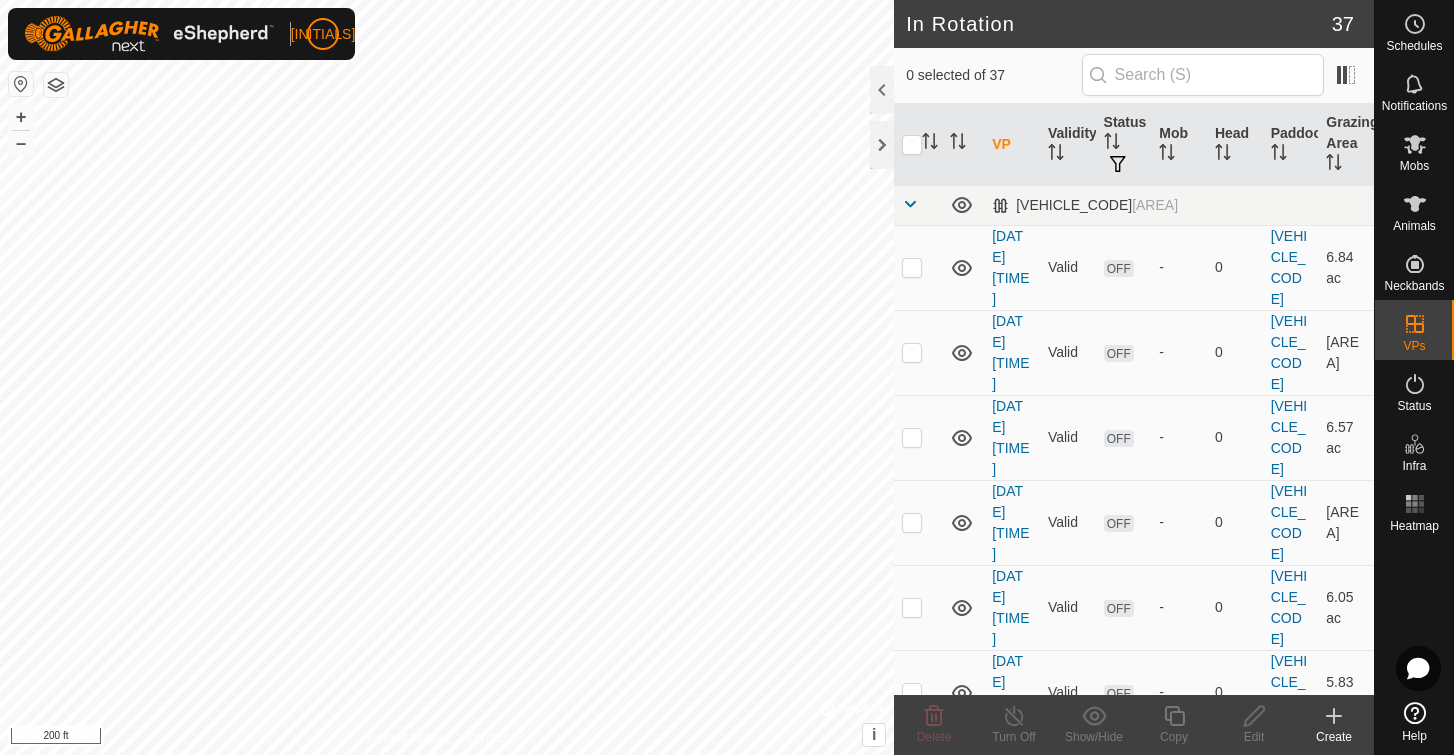 scroll, scrollTop: 0, scrollLeft: 0, axis: both 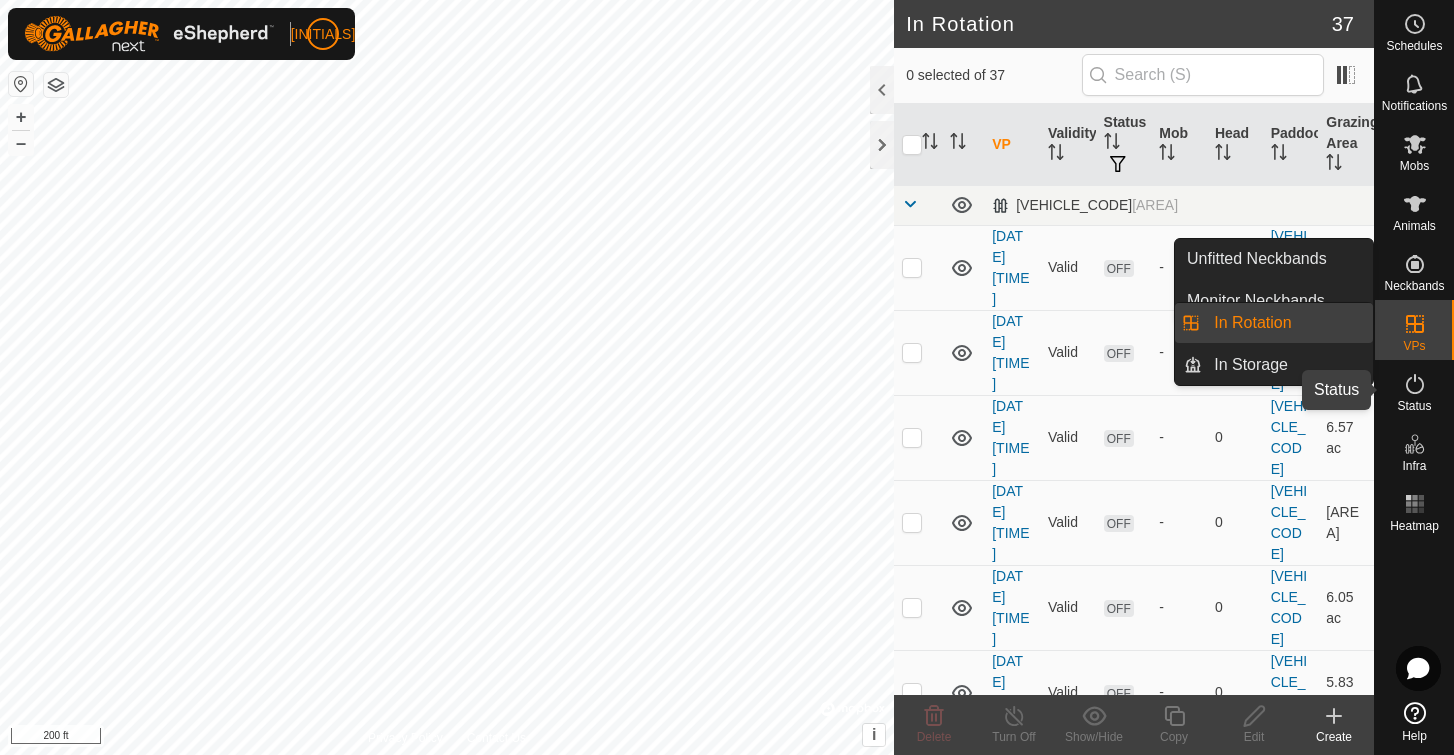 click 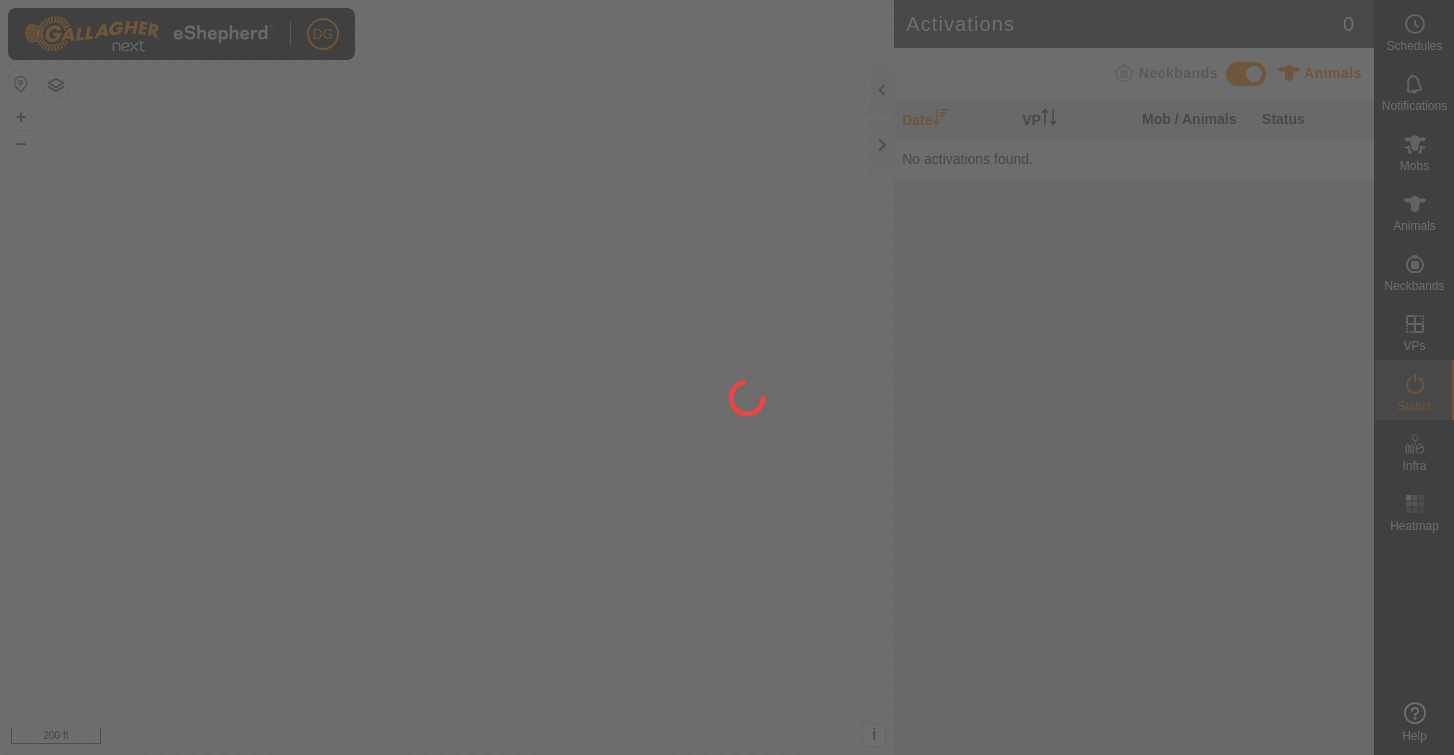 scroll, scrollTop: 0, scrollLeft: 0, axis: both 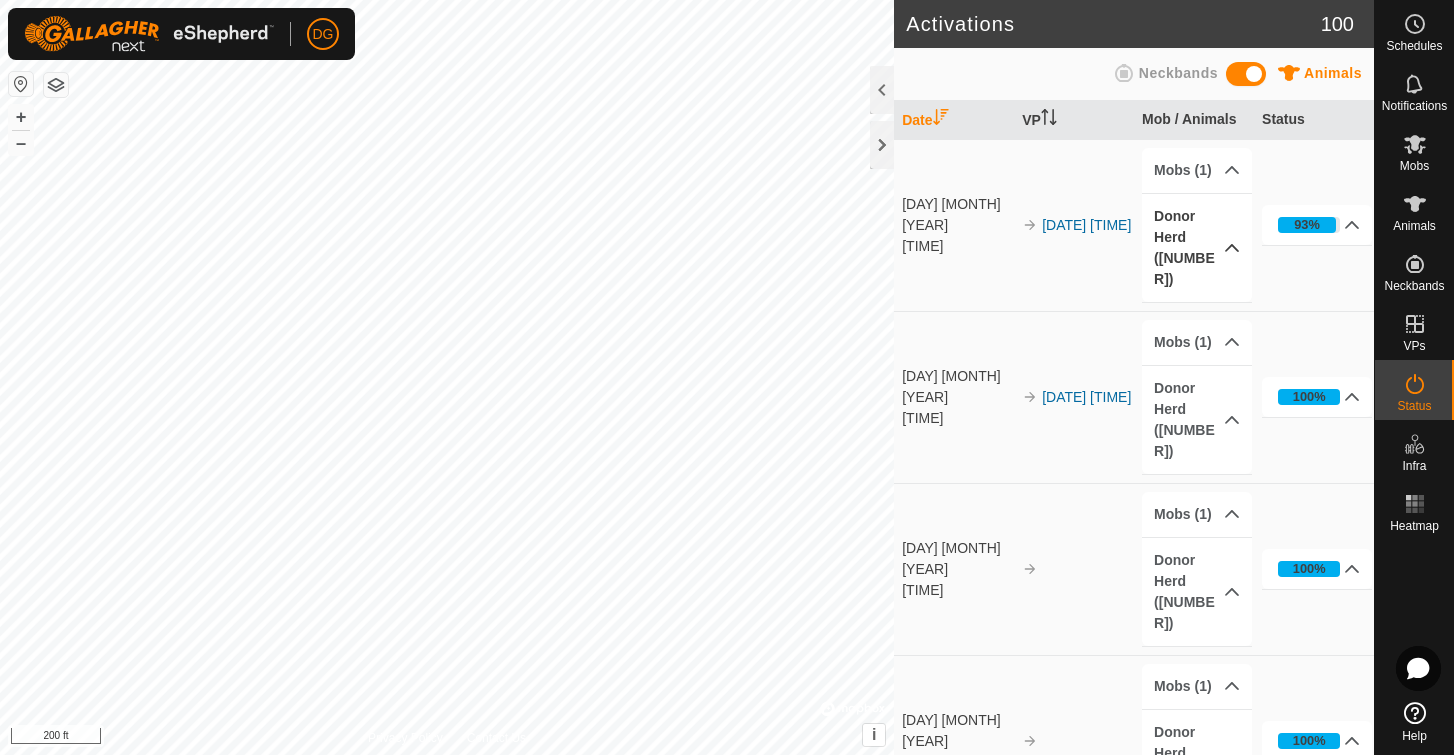 click on "[CATEGORY] ([NUMBER])" at bounding box center [1197, 248] 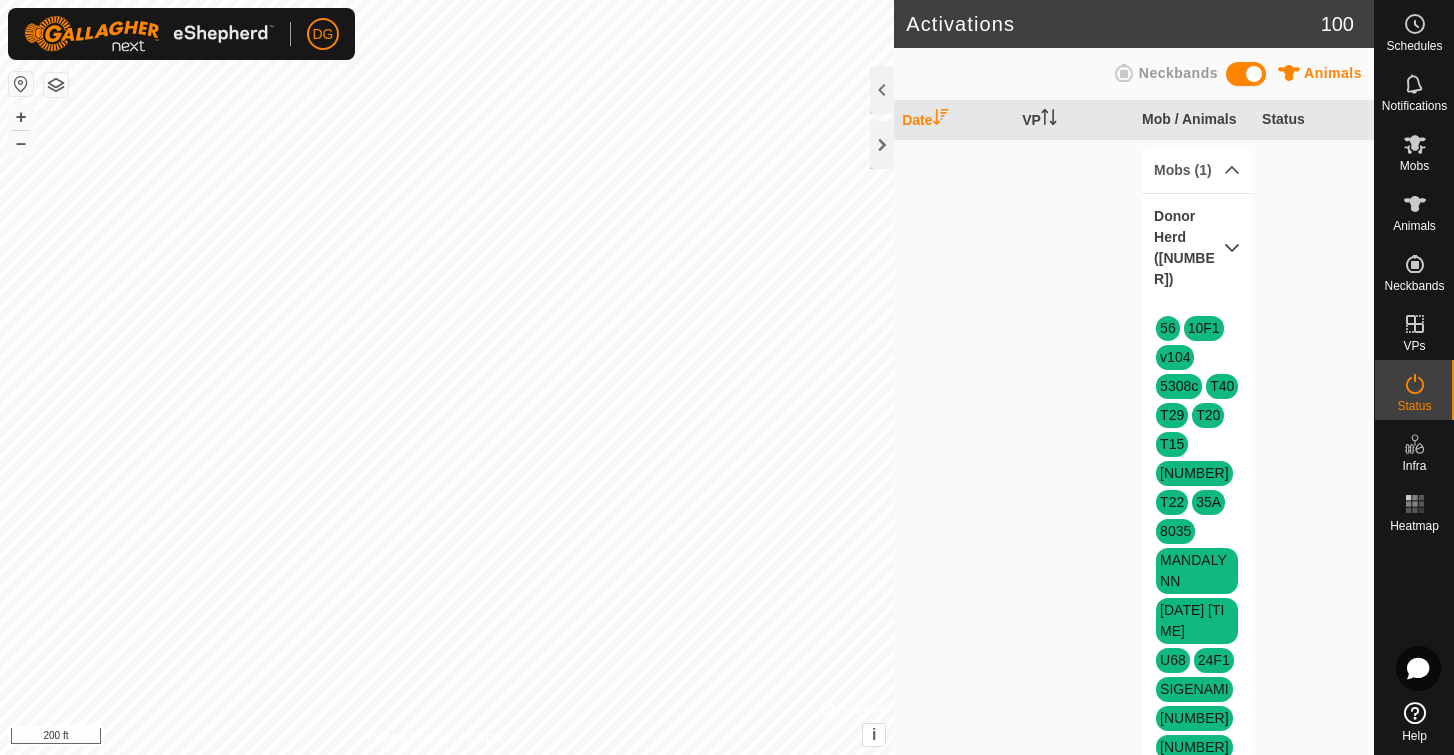scroll, scrollTop: 0, scrollLeft: 0, axis: both 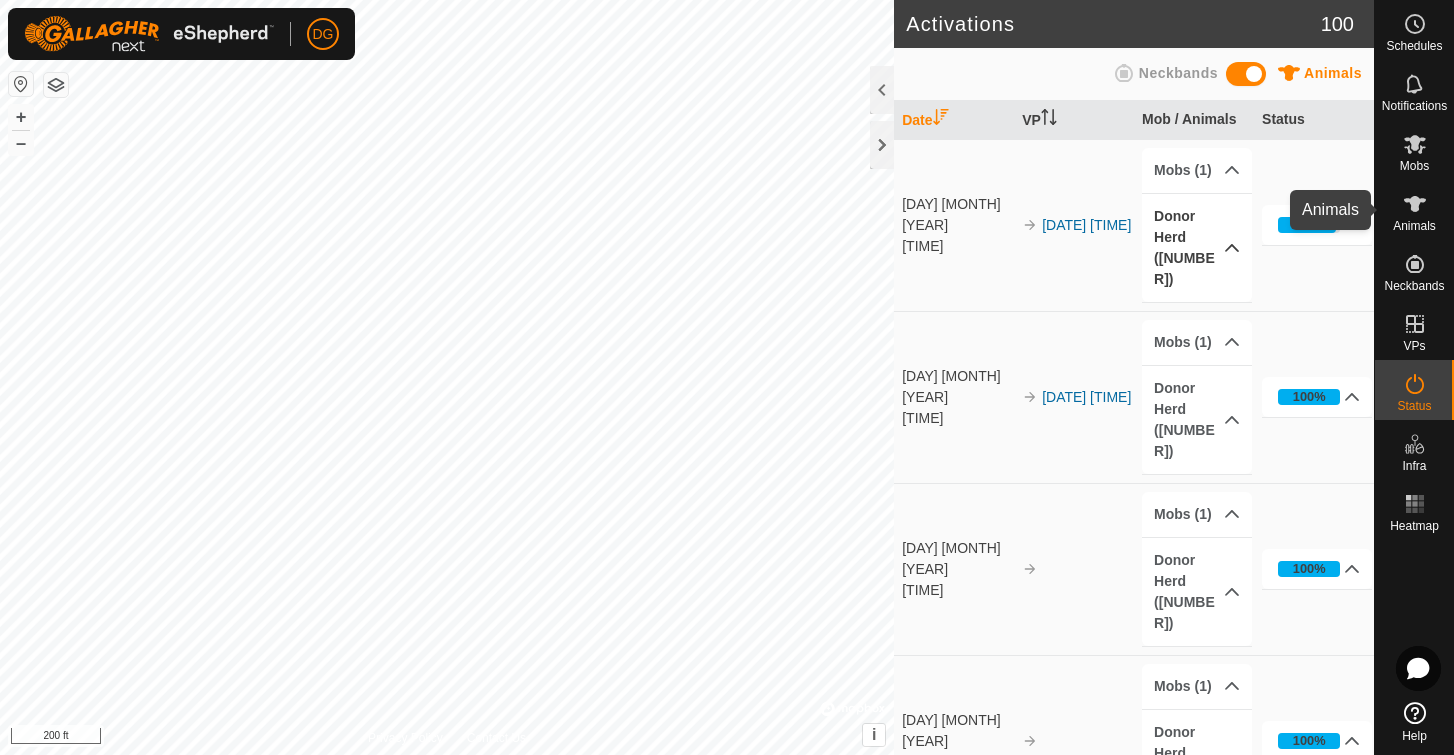click 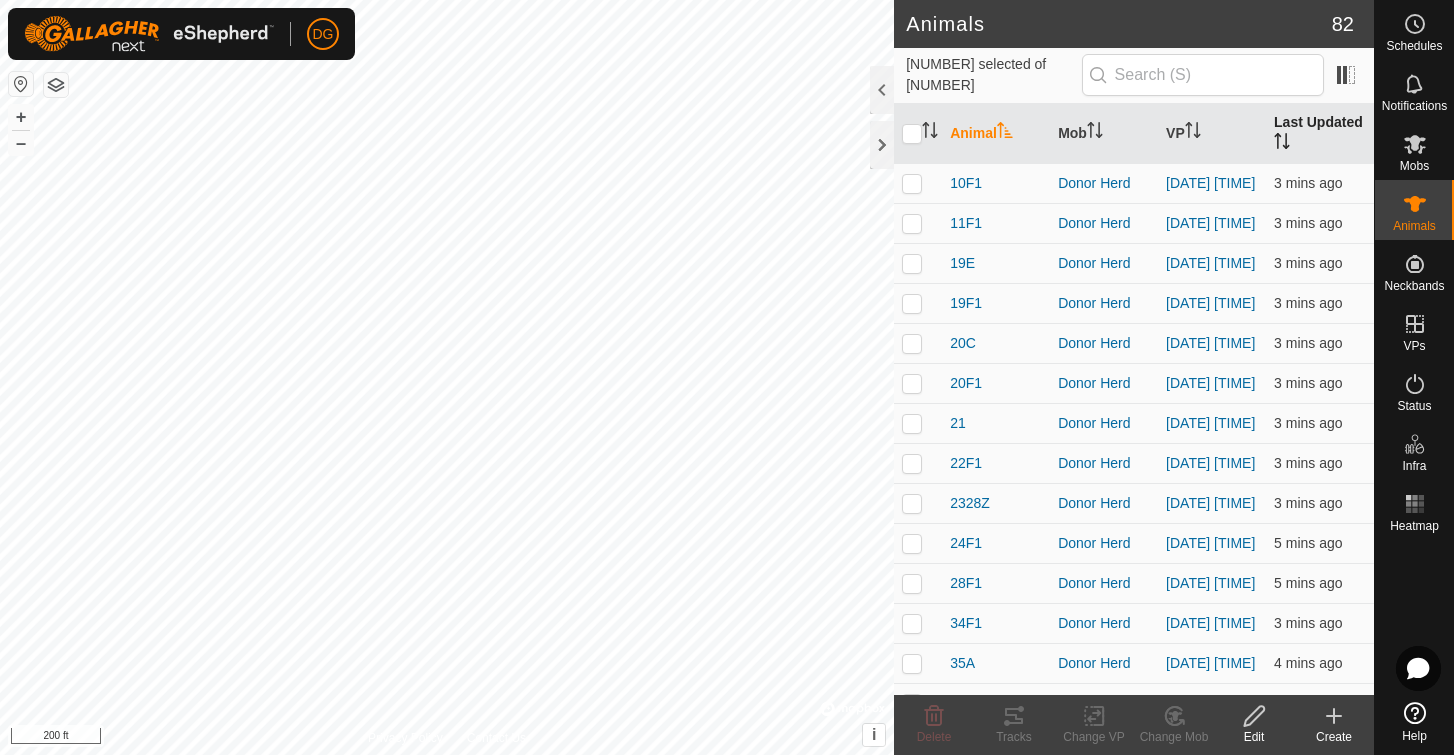 click on "Last Updated" at bounding box center [1320, 134] 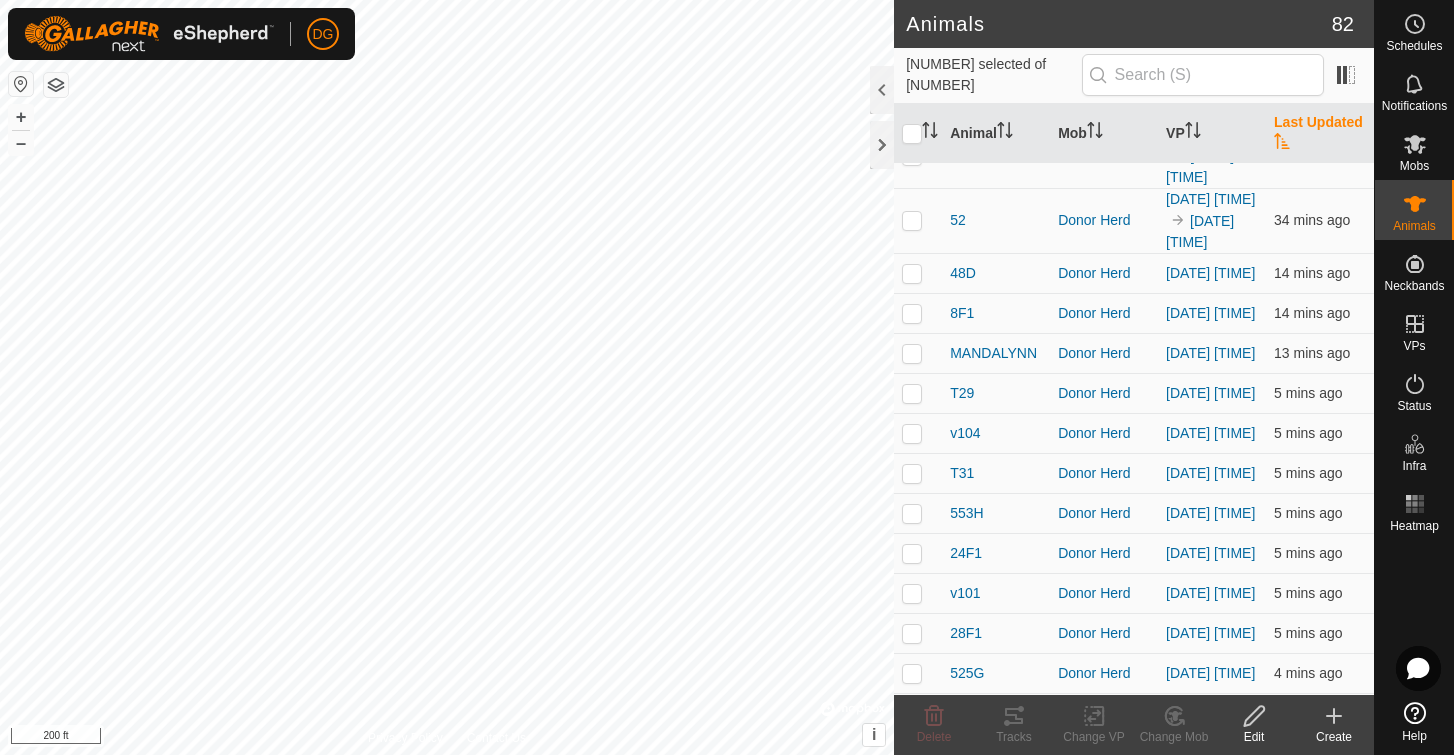 scroll, scrollTop: 480, scrollLeft: 0, axis: vertical 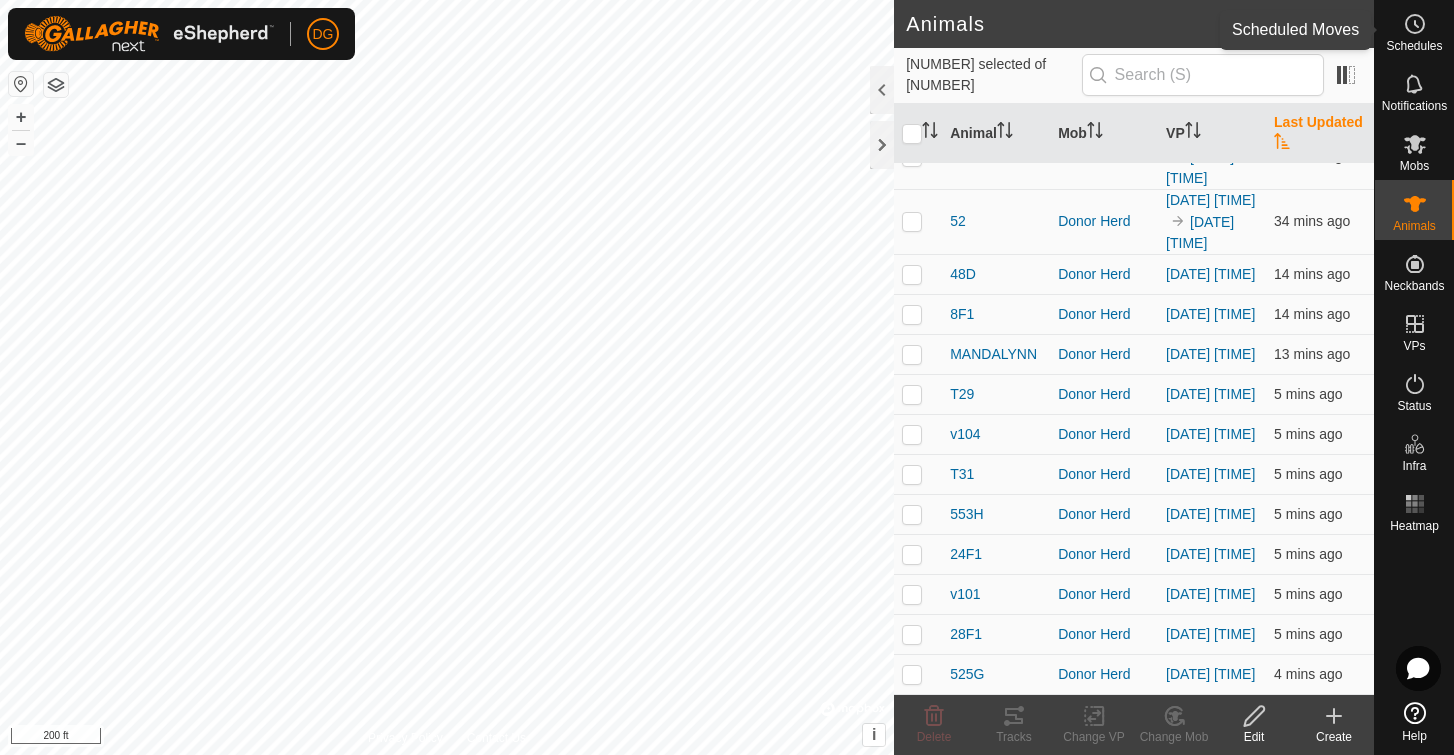 click 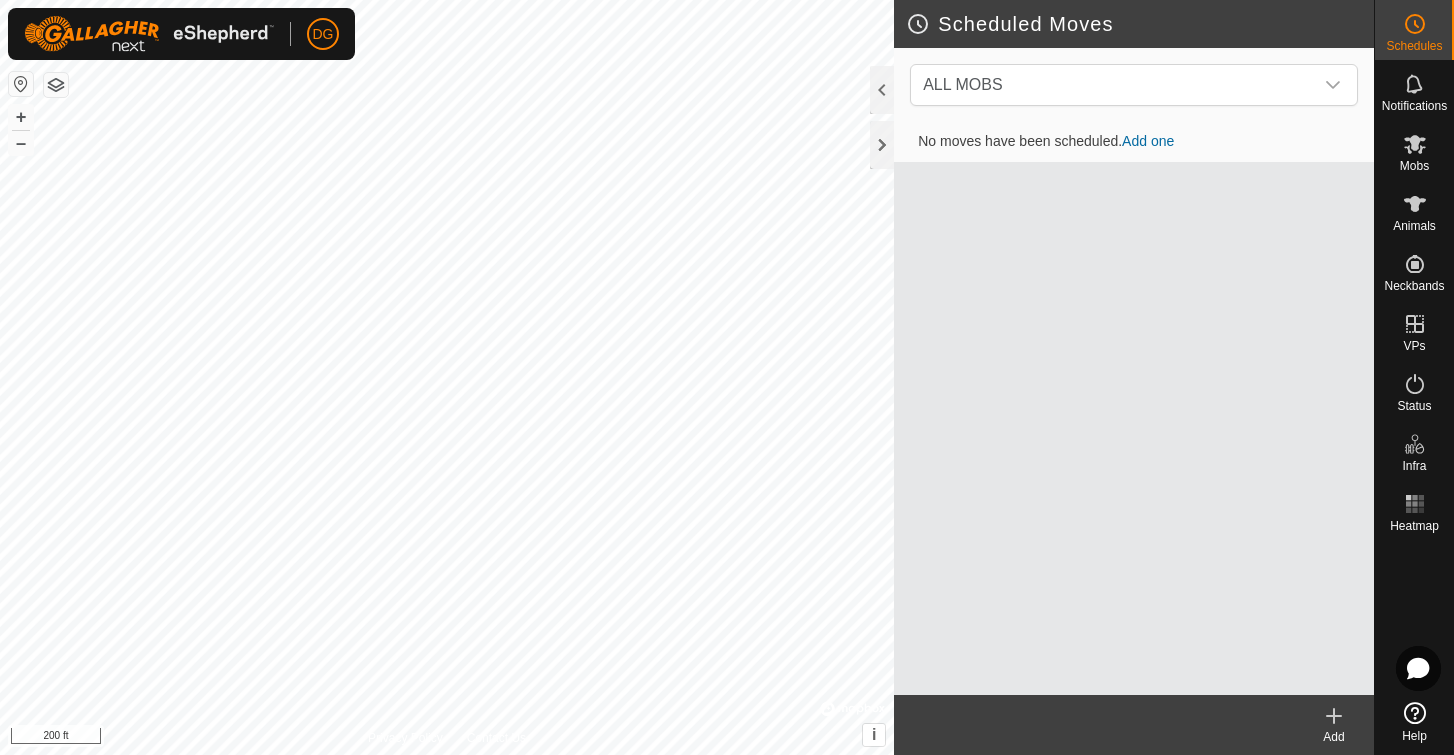 click on "Add one" at bounding box center (1148, 141) 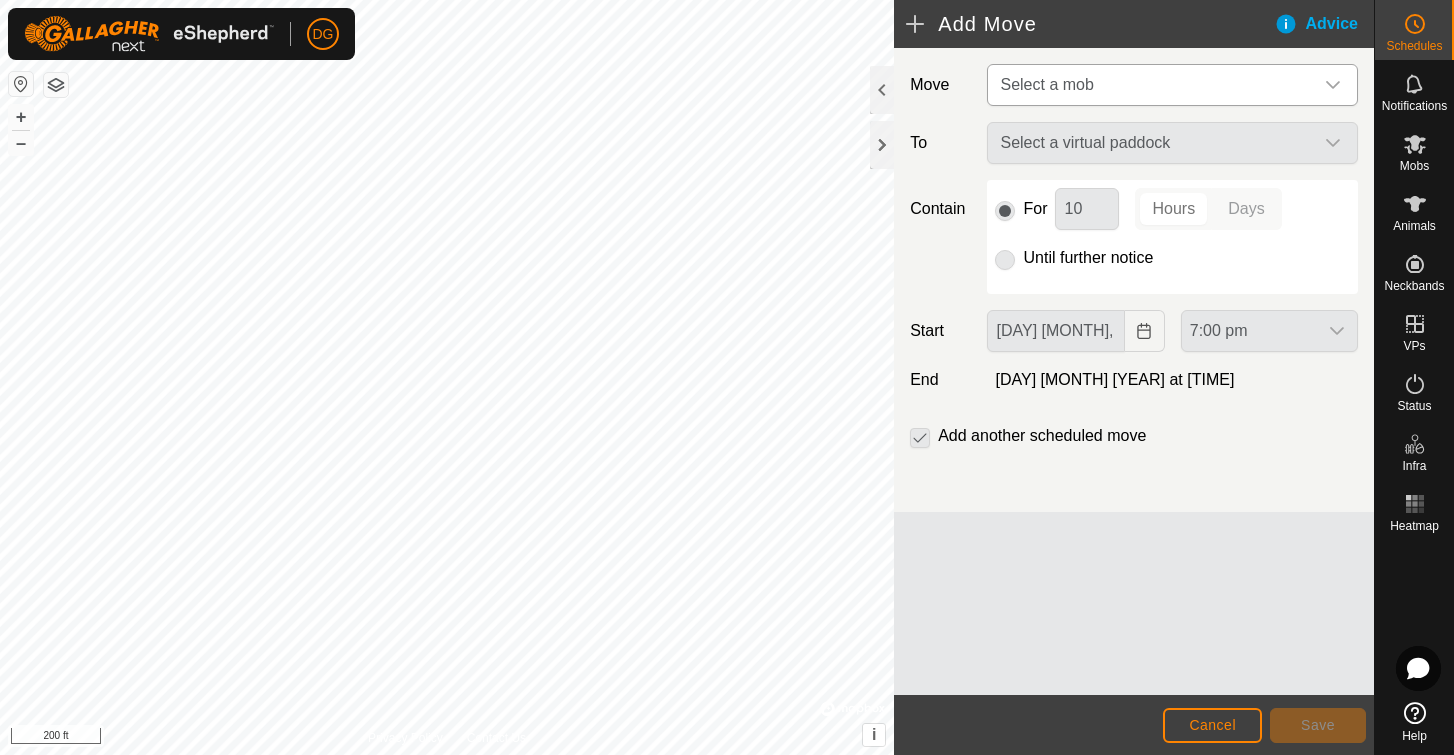 click on "Select a mob" at bounding box center (1046, 84) 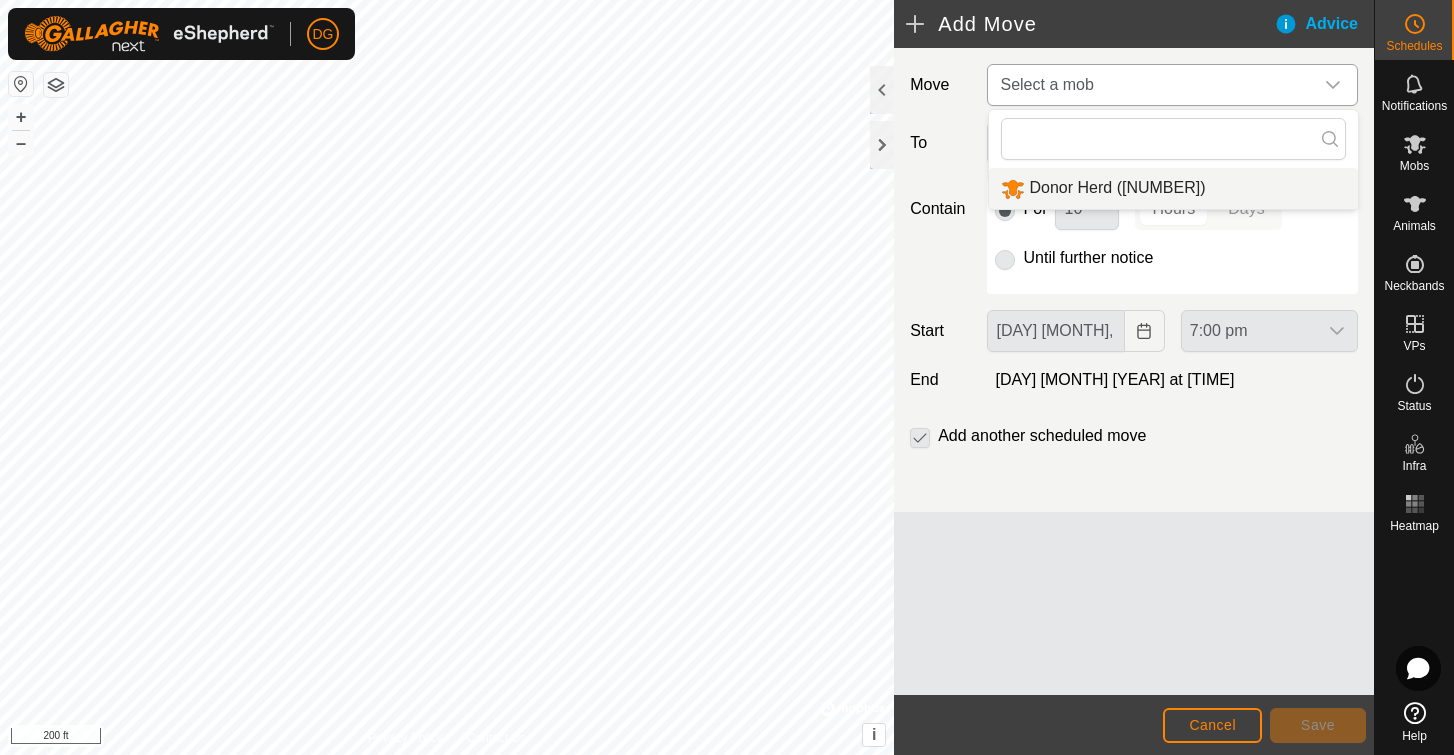 click on "Donor Herd (79)" at bounding box center [1173, 188] 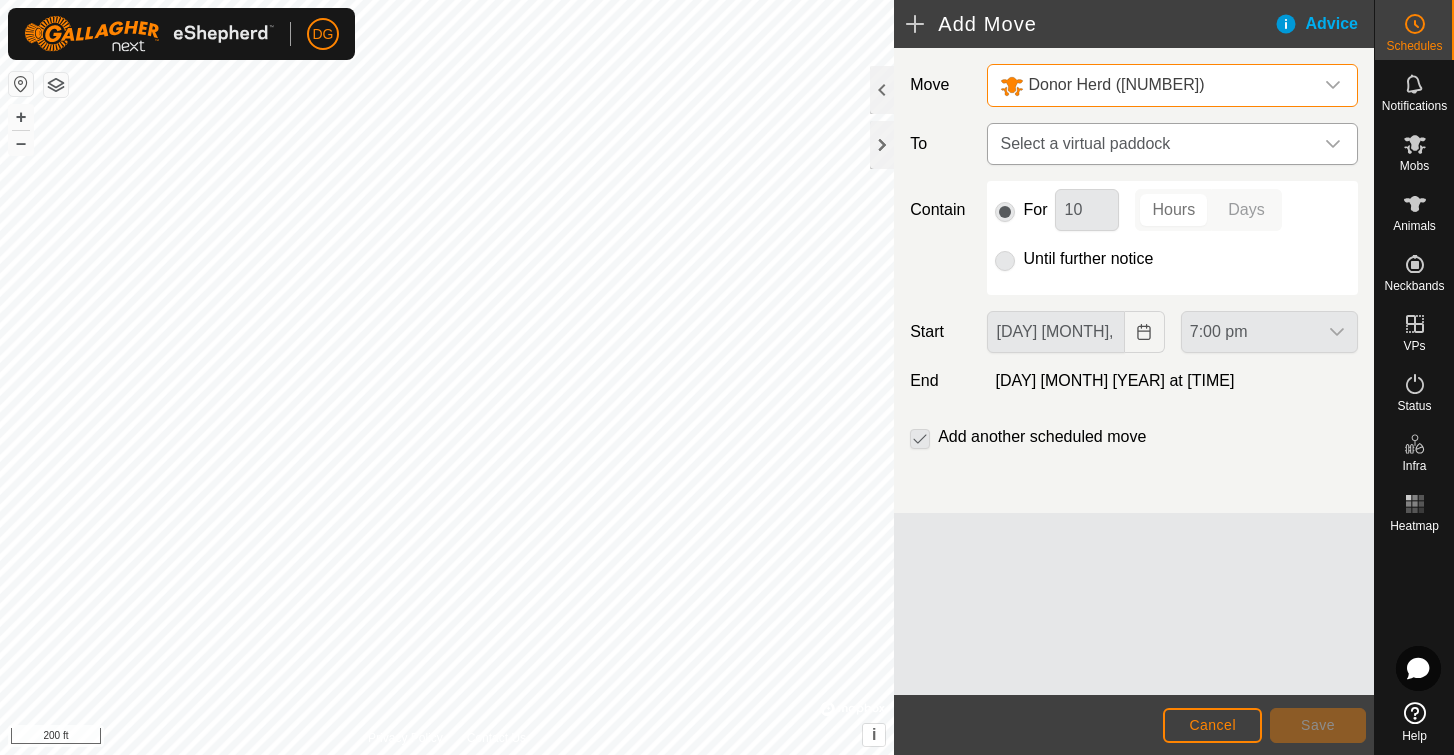 click on "Select a virtual paddock" at bounding box center (1152, 144) 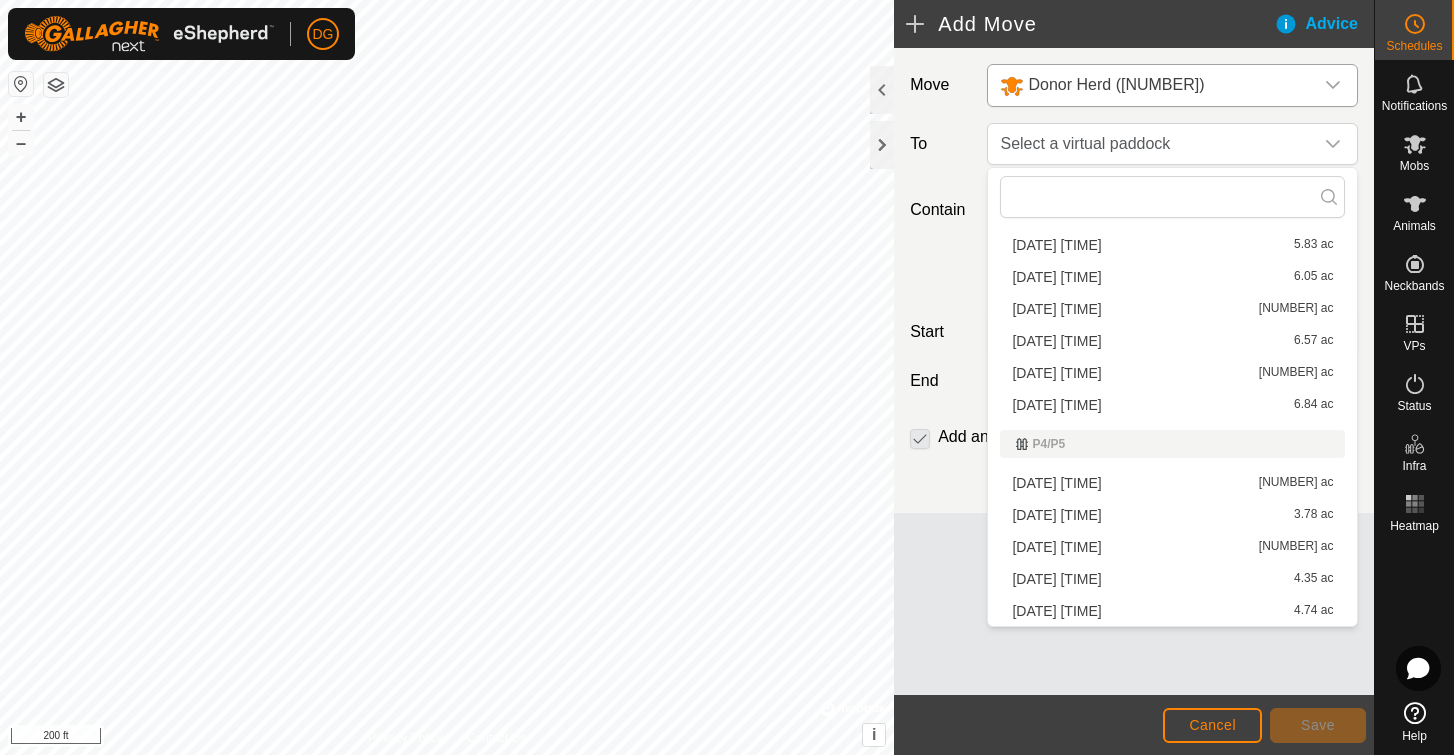 scroll, scrollTop: 874, scrollLeft: 0, axis: vertical 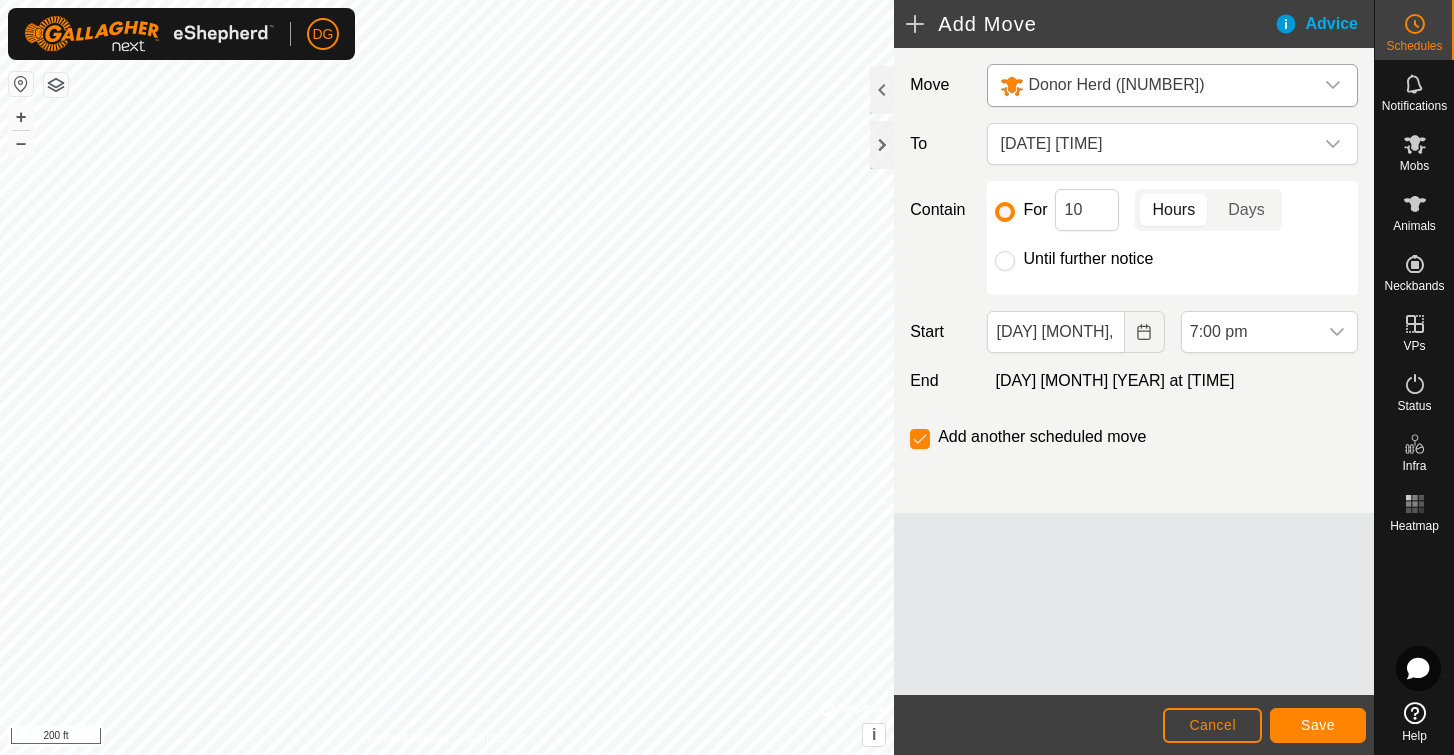 click on "Save" 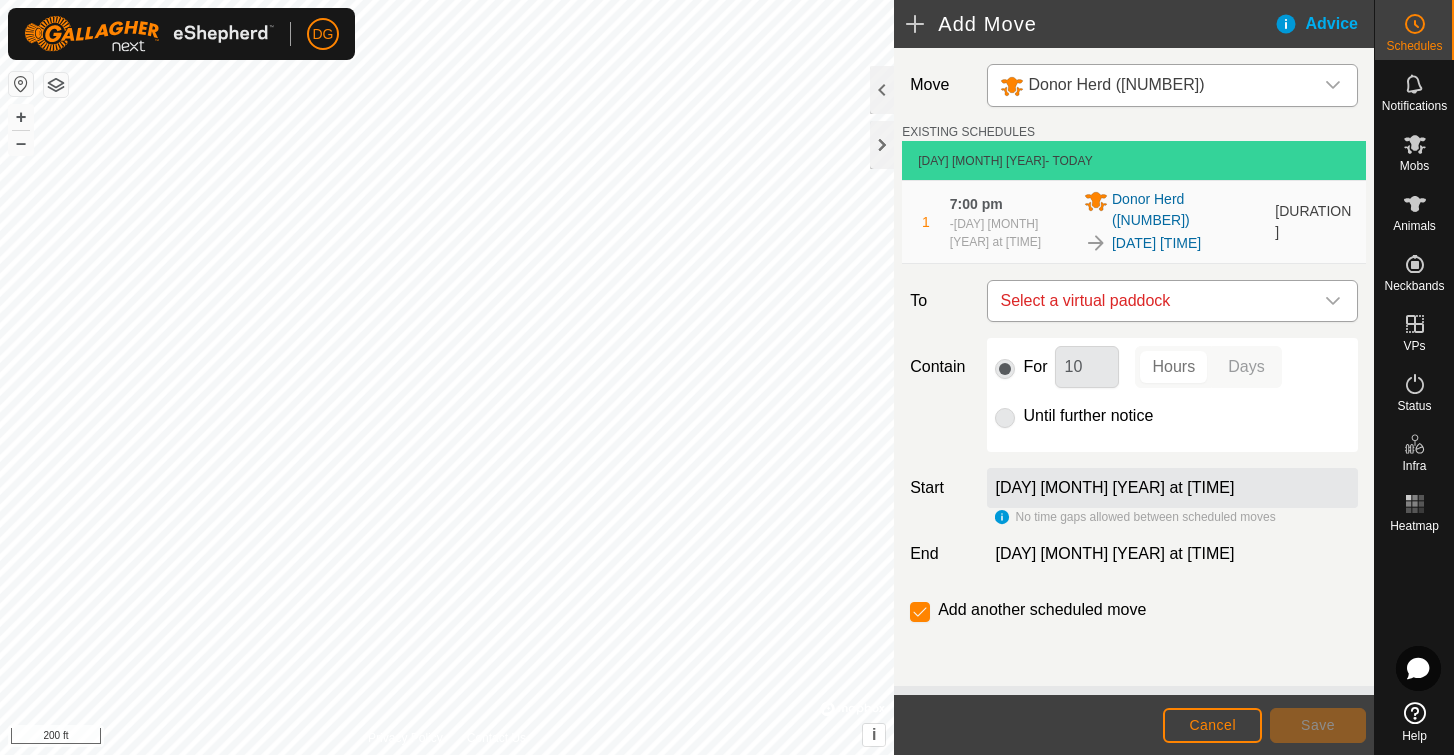click on "Select a virtual paddock" at bounding box center (1152, 301) 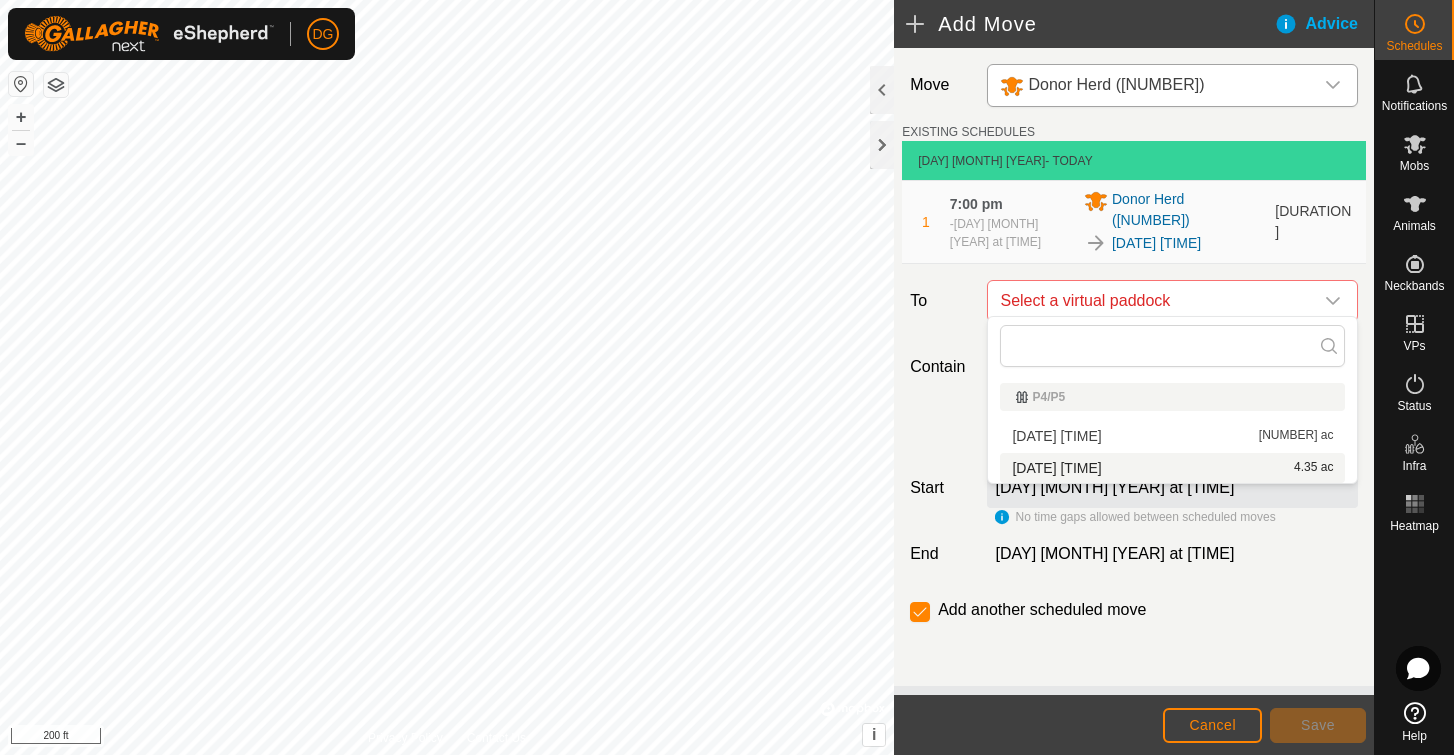 click on "2025-08-03 164553  4.35 ac" at bounding box center (1172, 468) 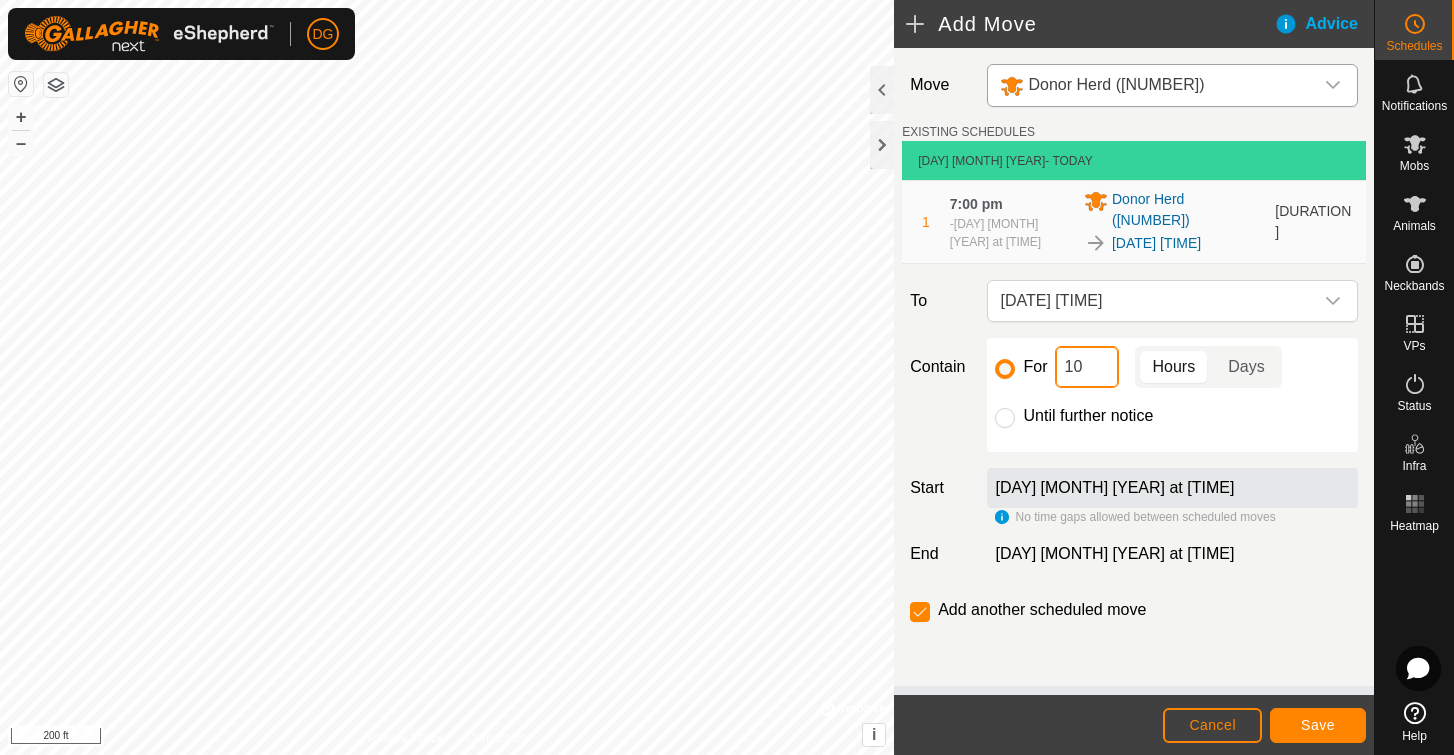 drag, startPoint x: 1093, startPoint y: 357, endPoint x: 1047, endPoint y: 348, distance: 46.872166 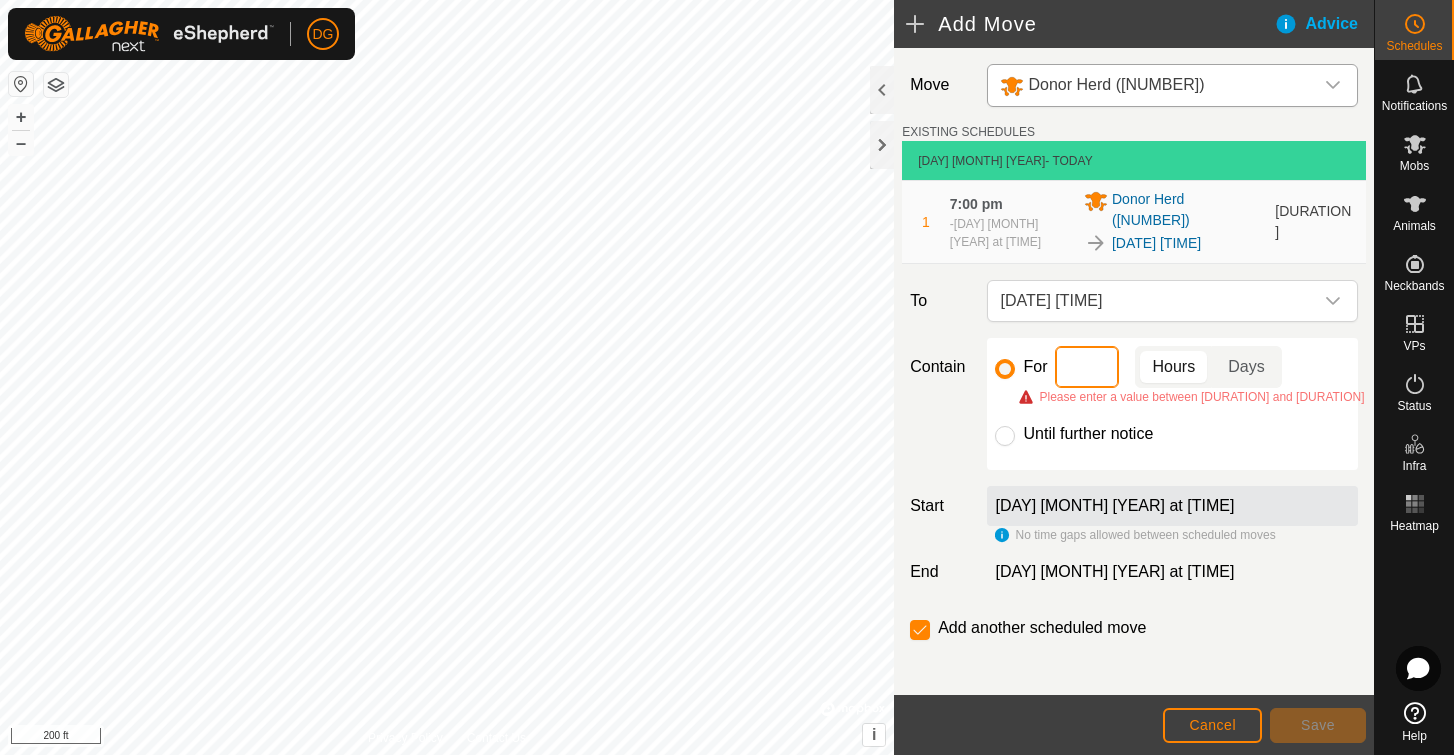 type on "8" 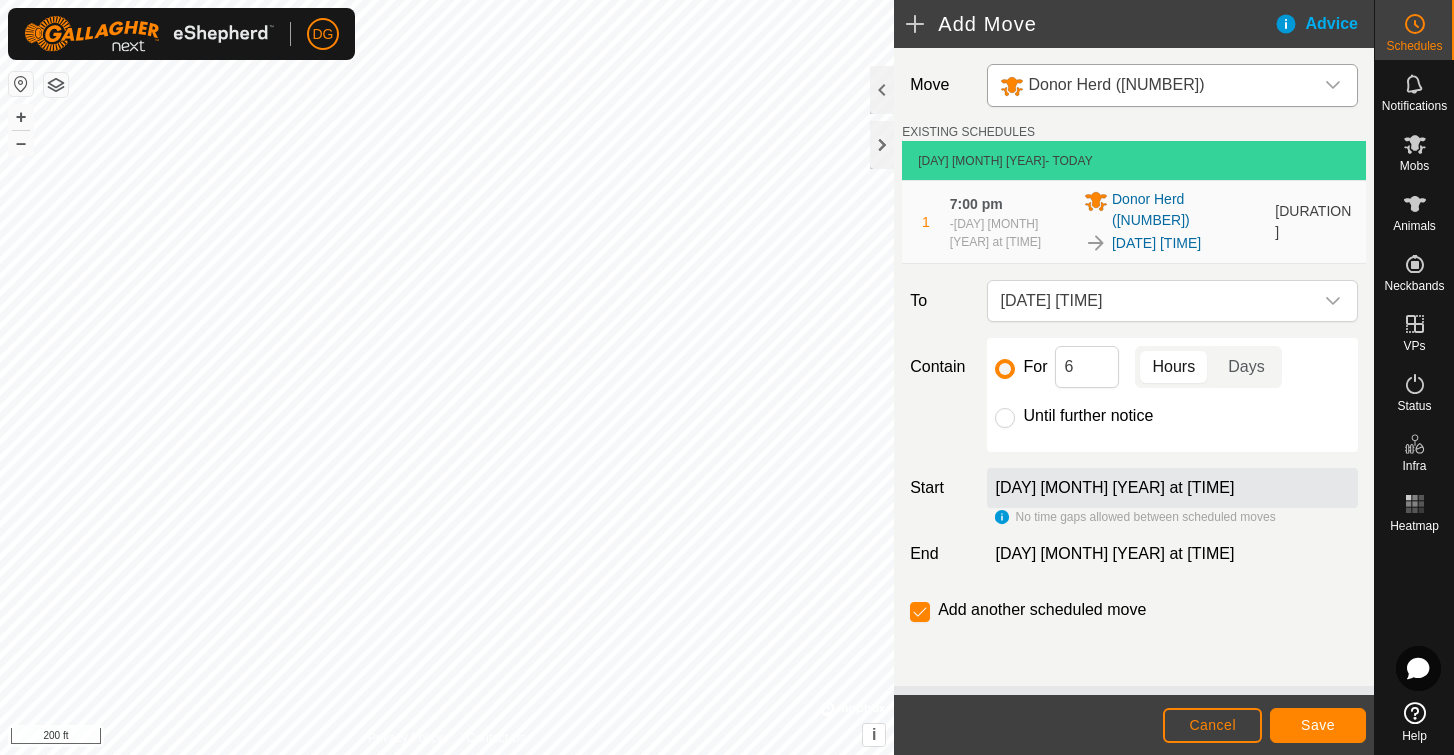 click on "Save" 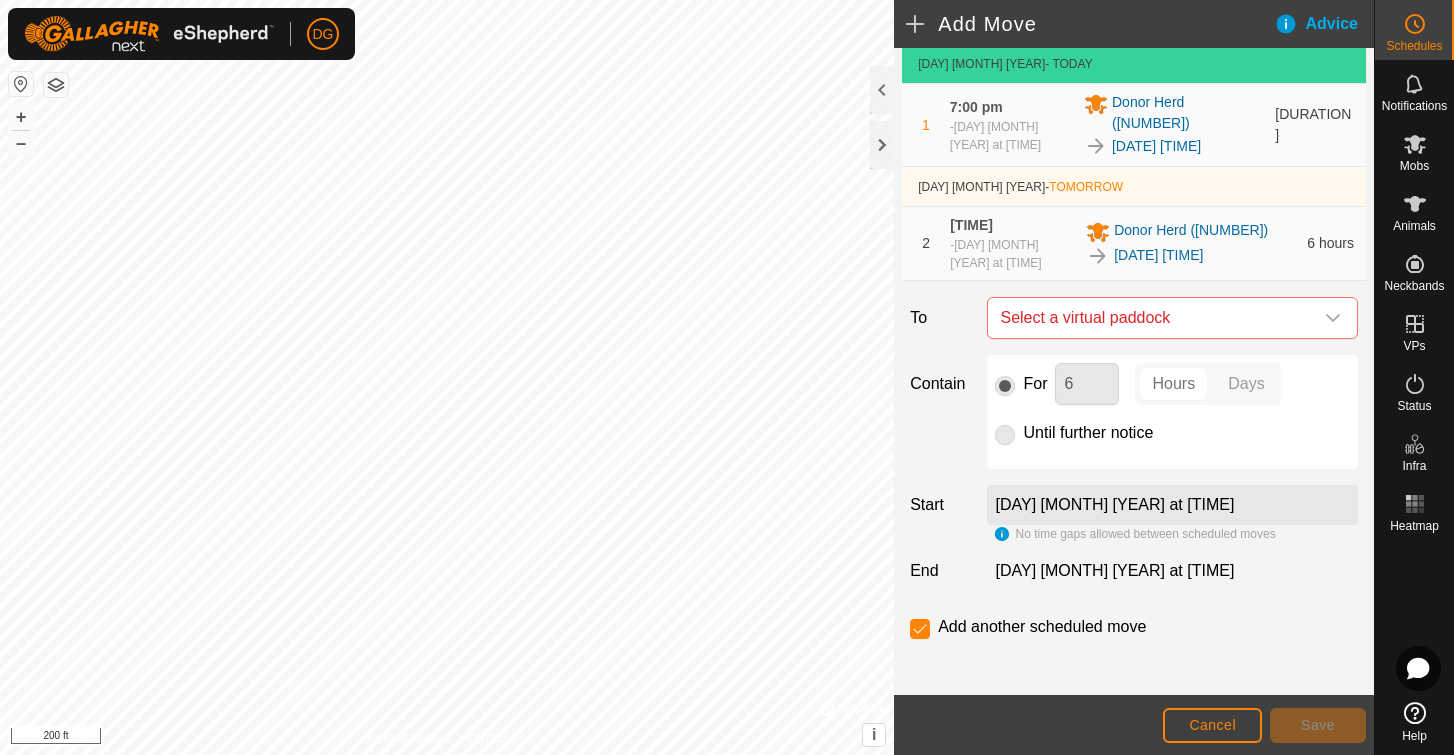 scroll, scrollTop: 96, scrollLeft: 0, axis: vertical 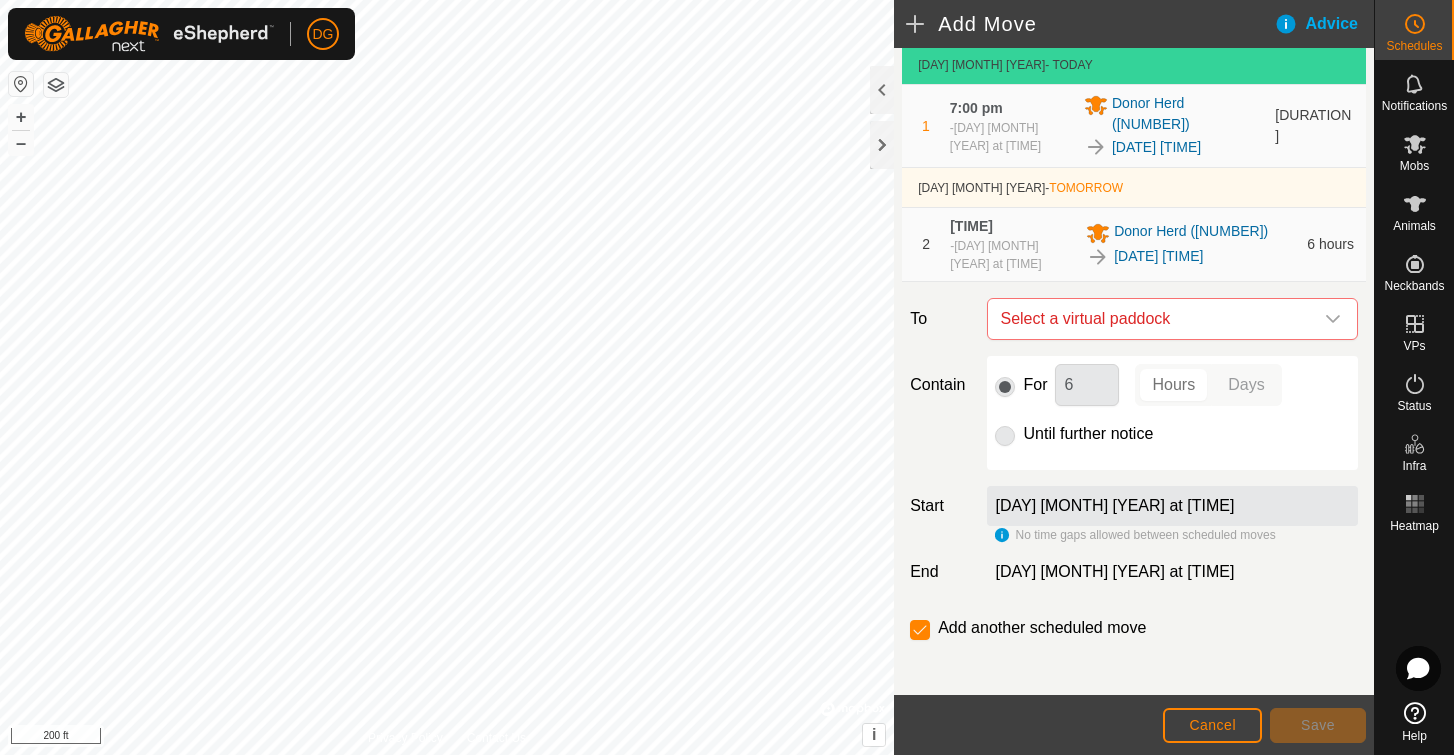 click on "Cancel" 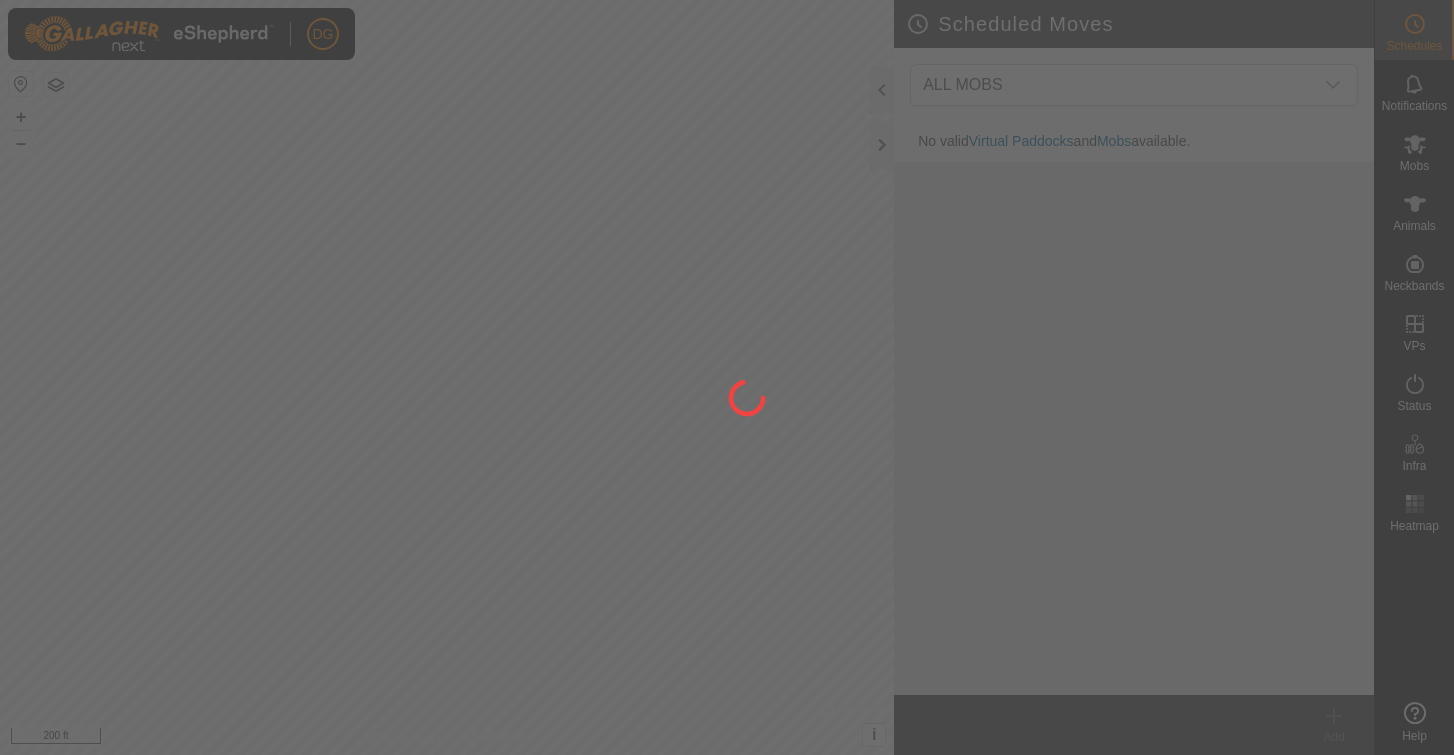 scroll, scrollTop: 0, scrollLeft: 0, axis: both 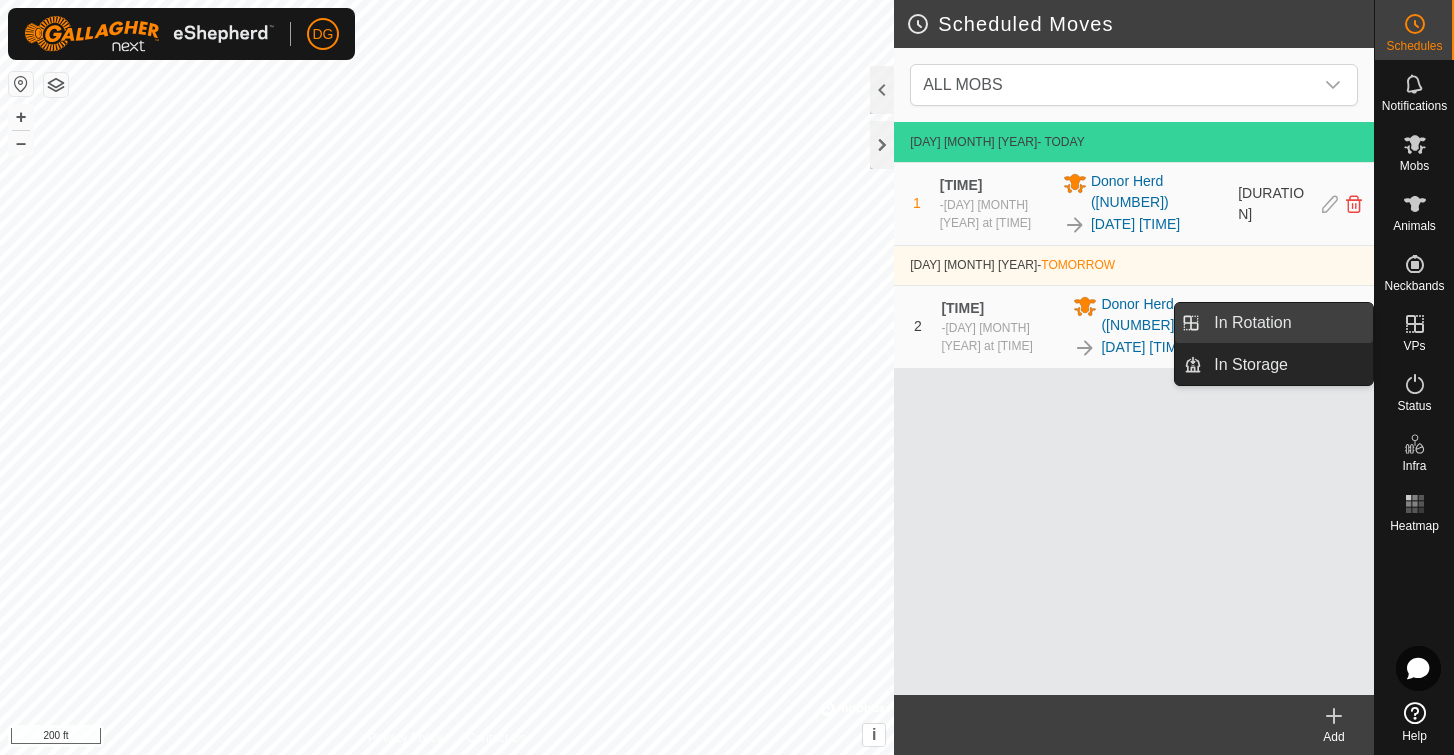 click on "In Rotation" at bounding box center [1287, 323] 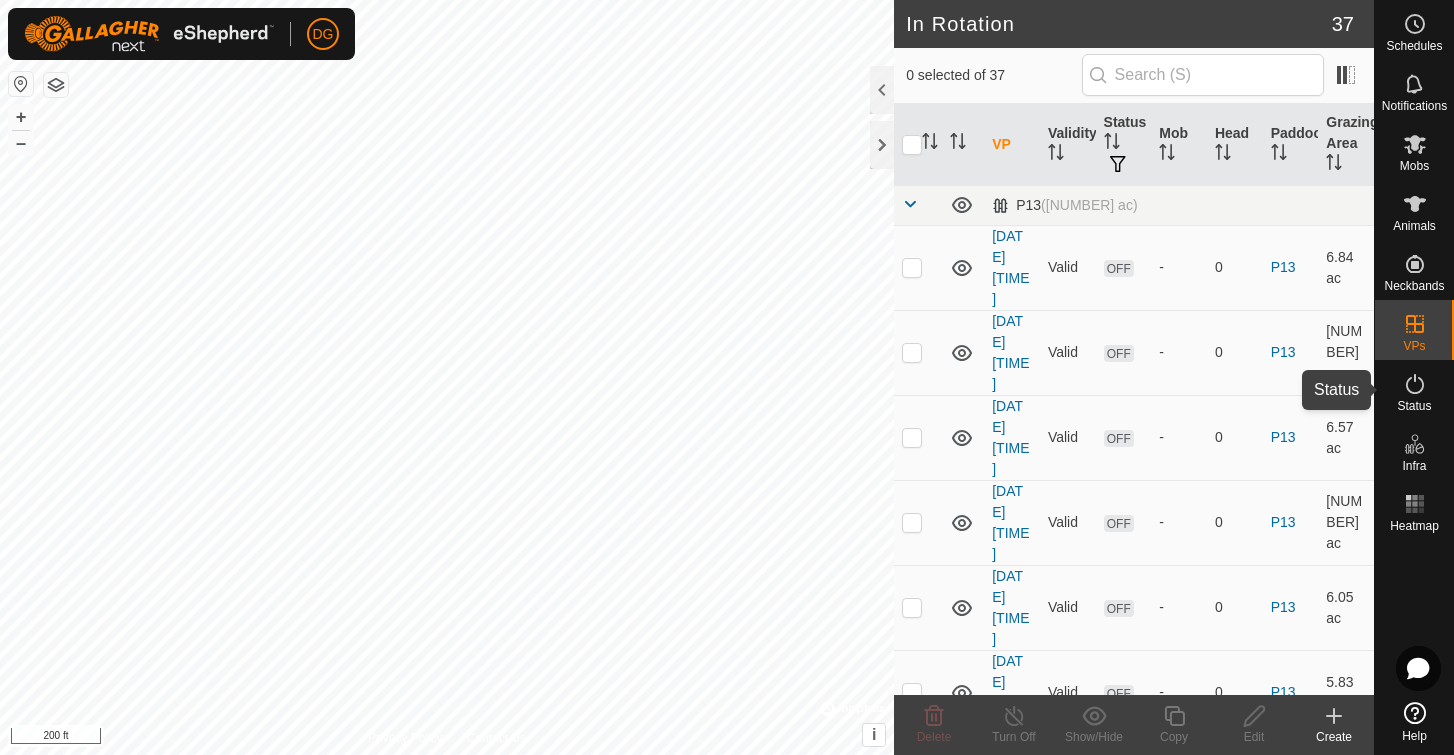 click 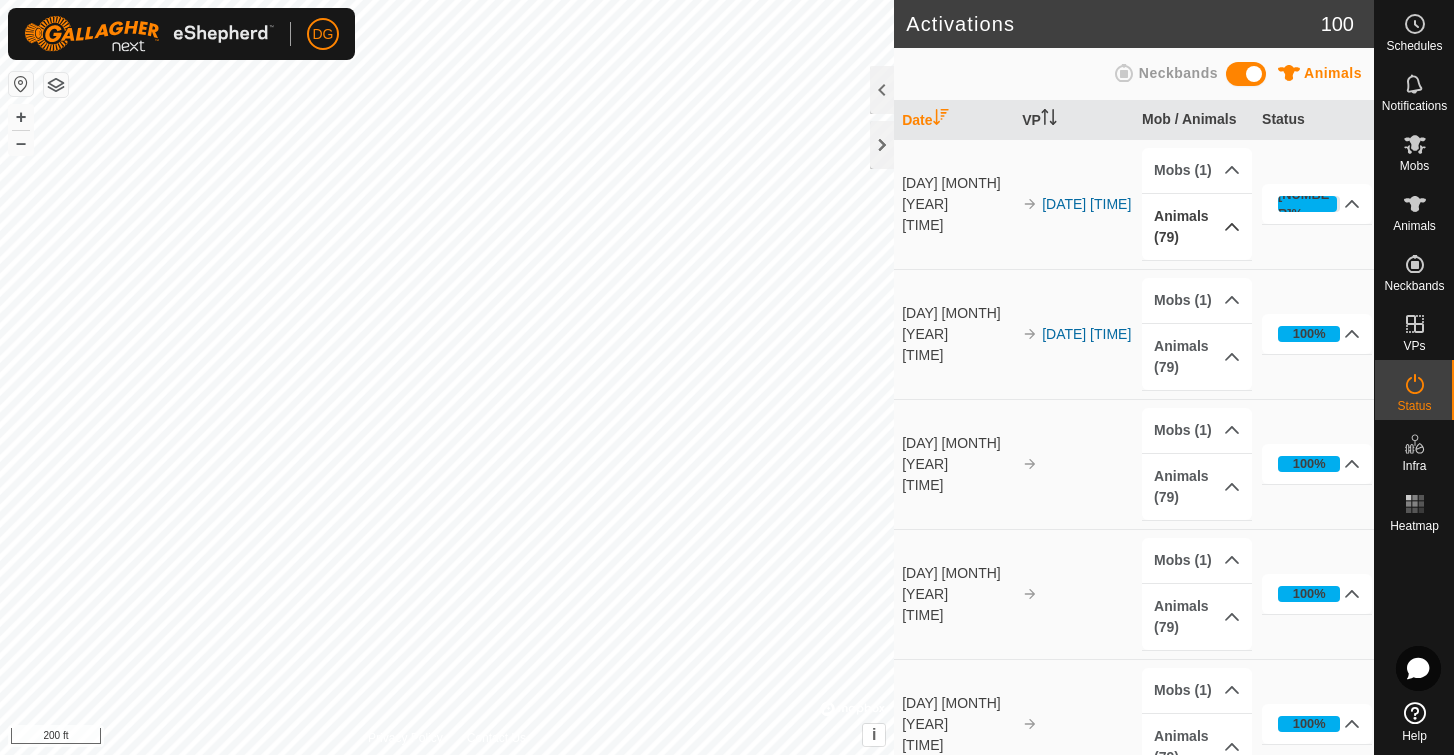 click on "[CATEGORY] ([NUMBER])" at bounding box center (1197, 227) 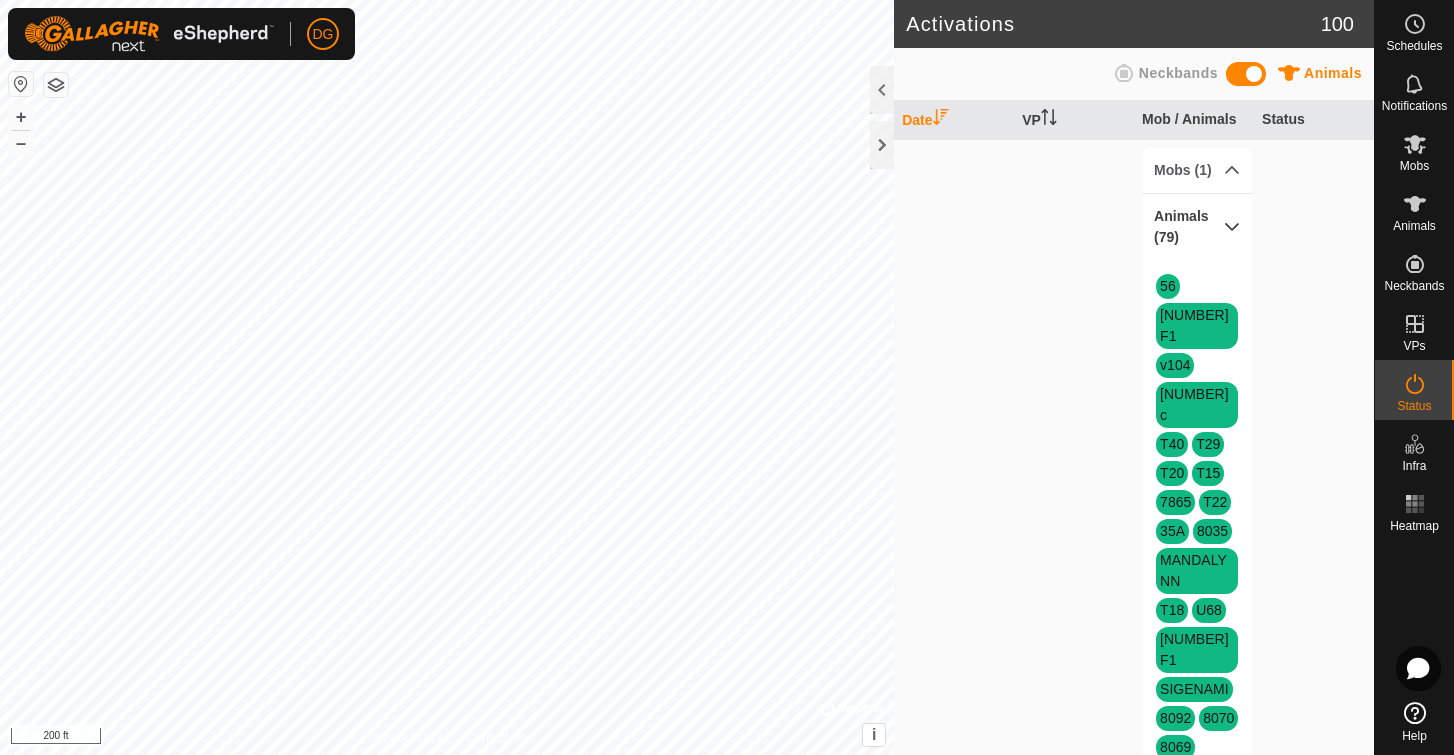 scroll, scrollTop: 0, scrollLeft: 0, axis: both 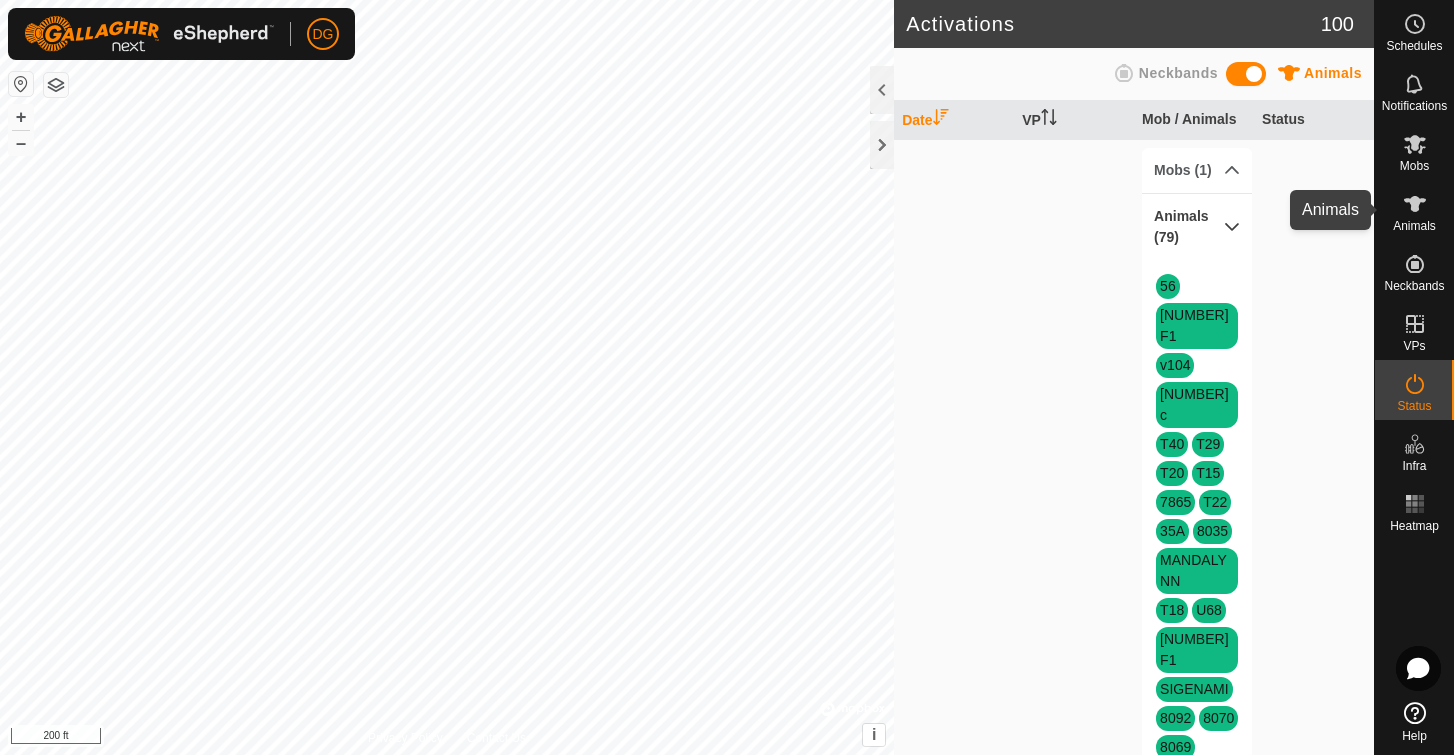 click 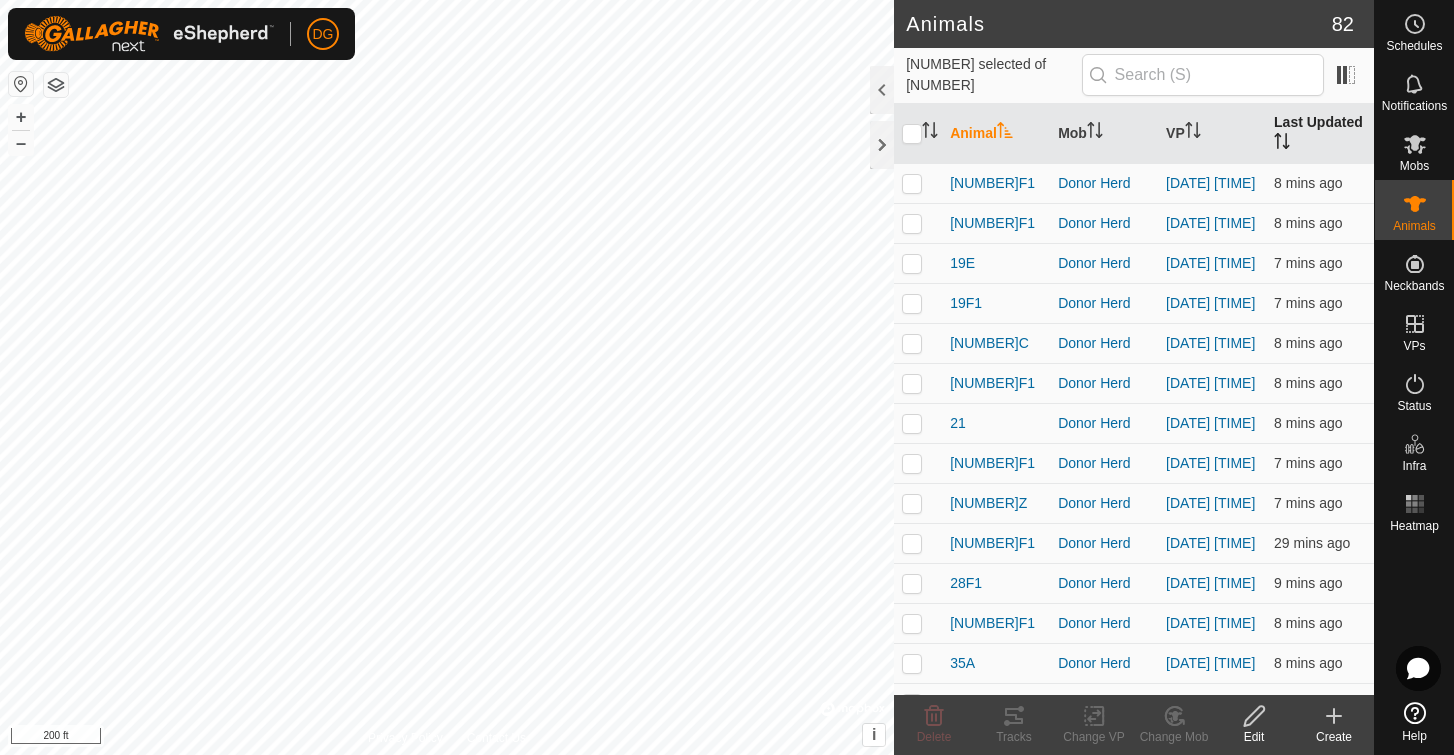 click on "Last Updated" at bounding box center [1320, 134] 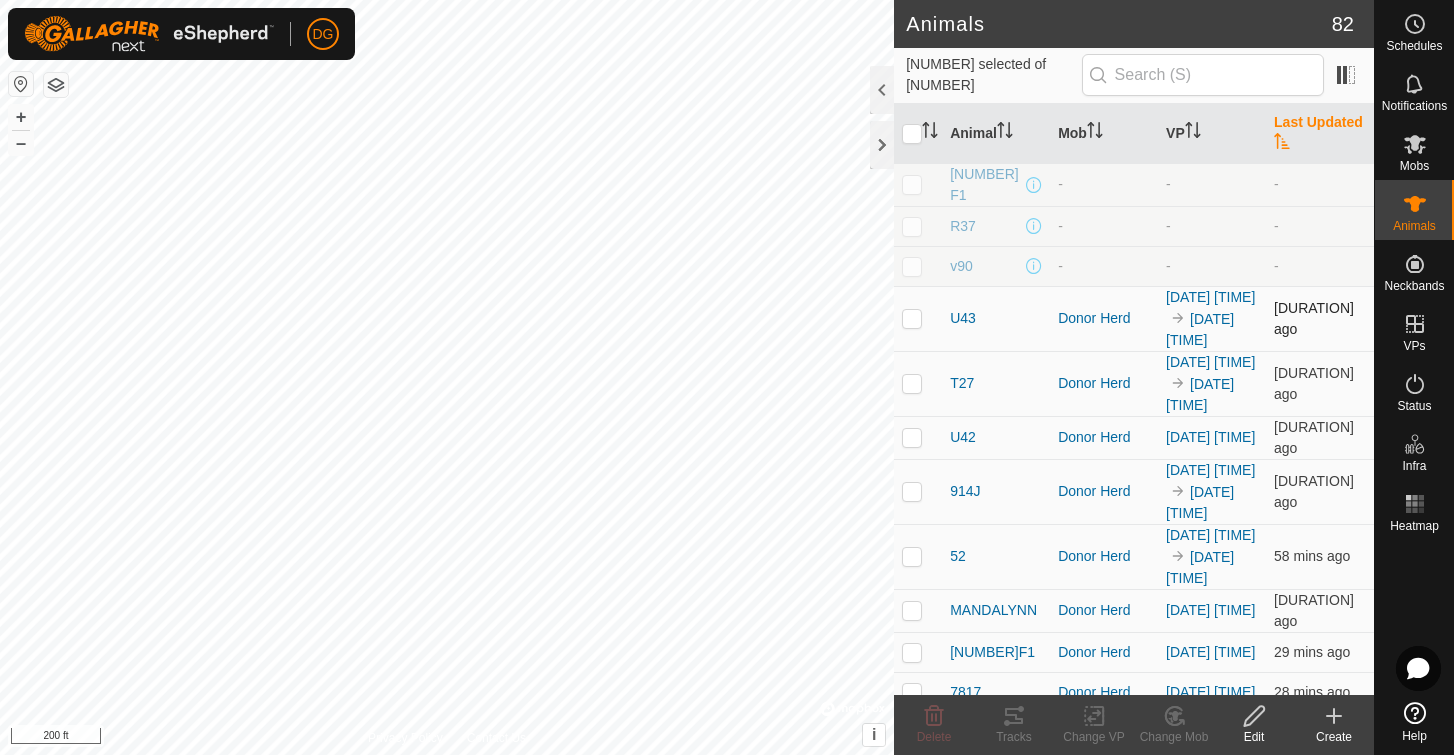 scroll, scrollTop: 0, scrollLeft: 0, axis: both 